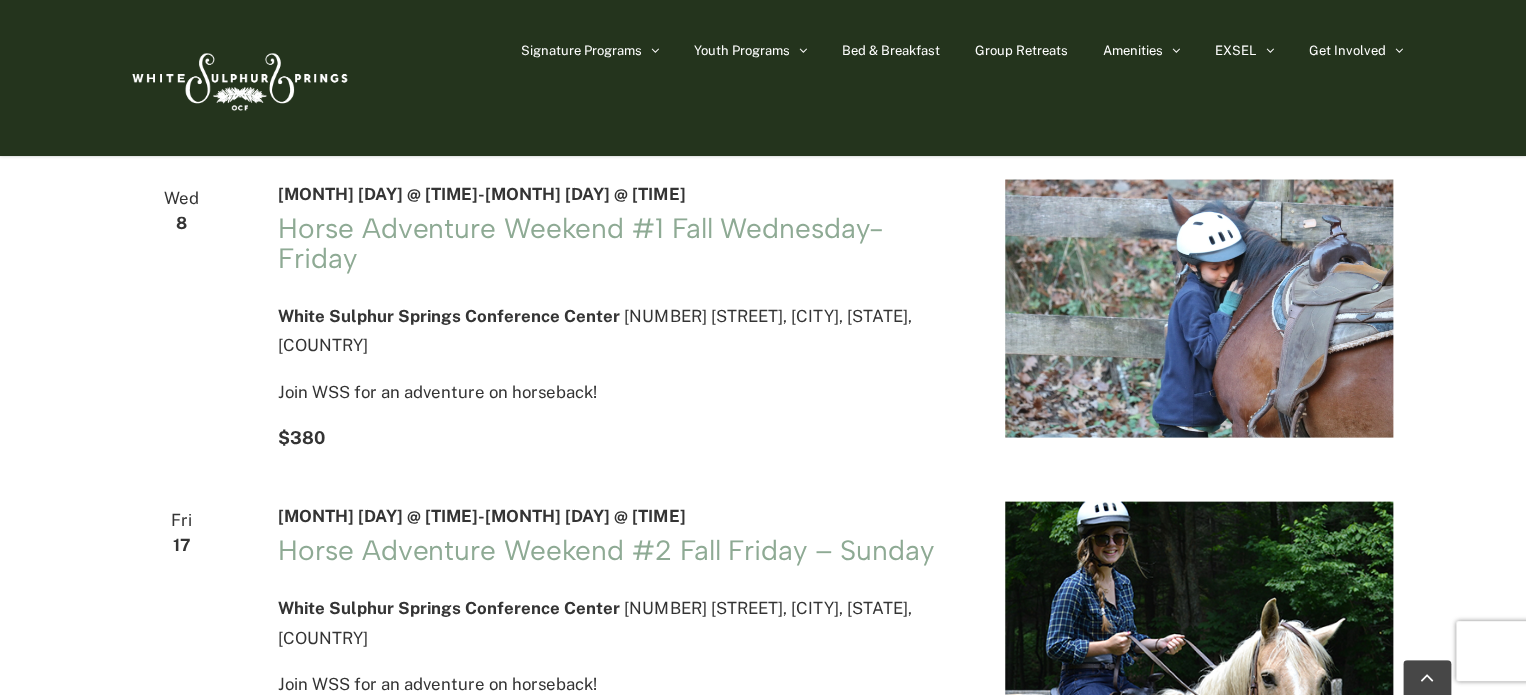 scroll, scrollTop: 1854, scrollLeft: 0, axis: vertical 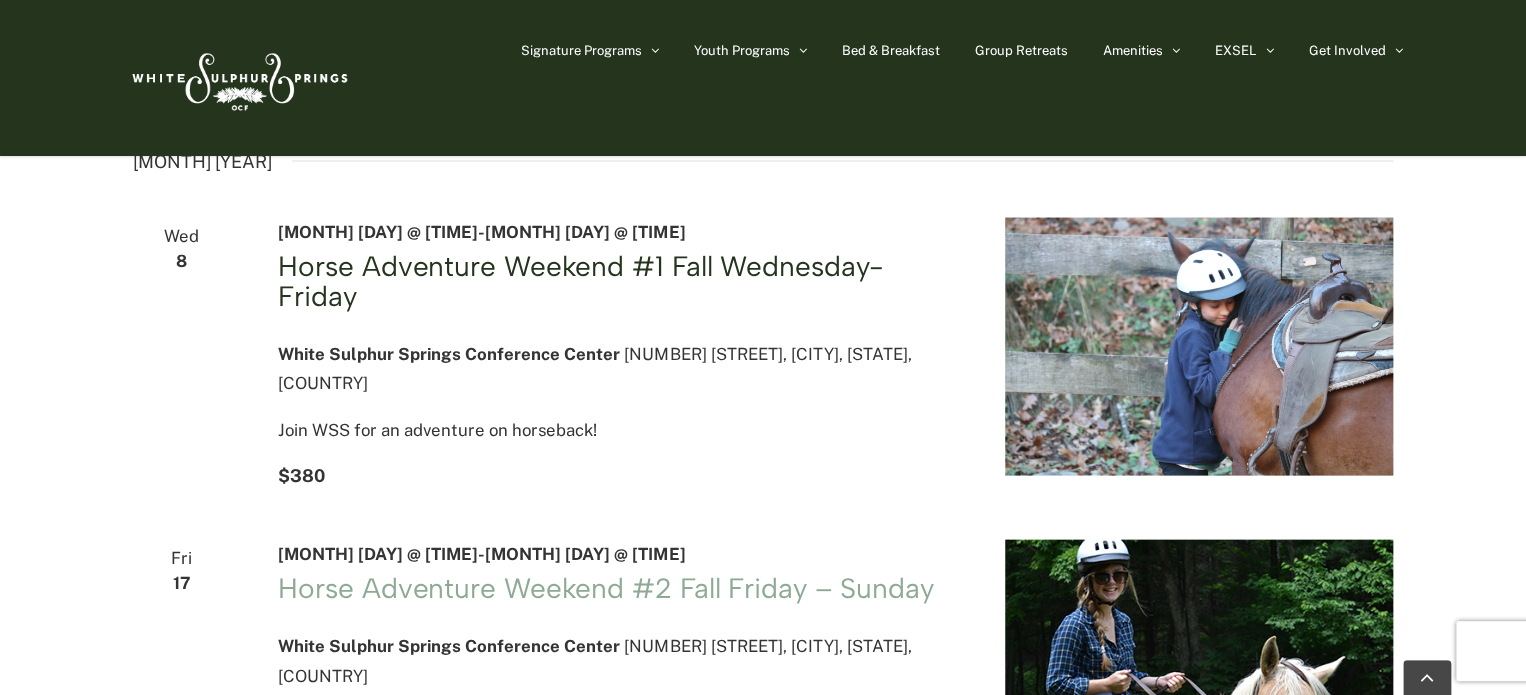 click on "Horse Adventure Weekend #1 Fall Wednesday-Friday" at bounding box center [581, 280] 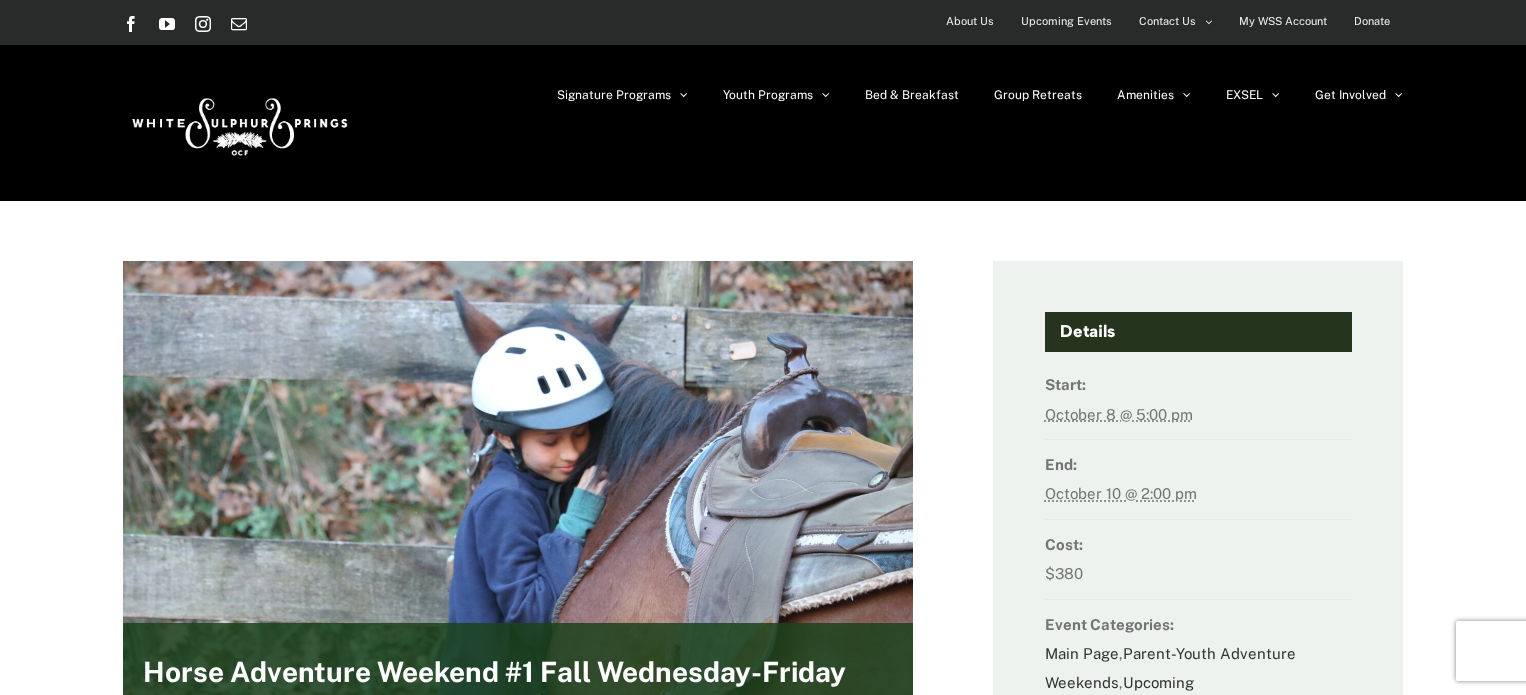 scroll, scrollTop: 0, scrollLeft: 0, axis: both 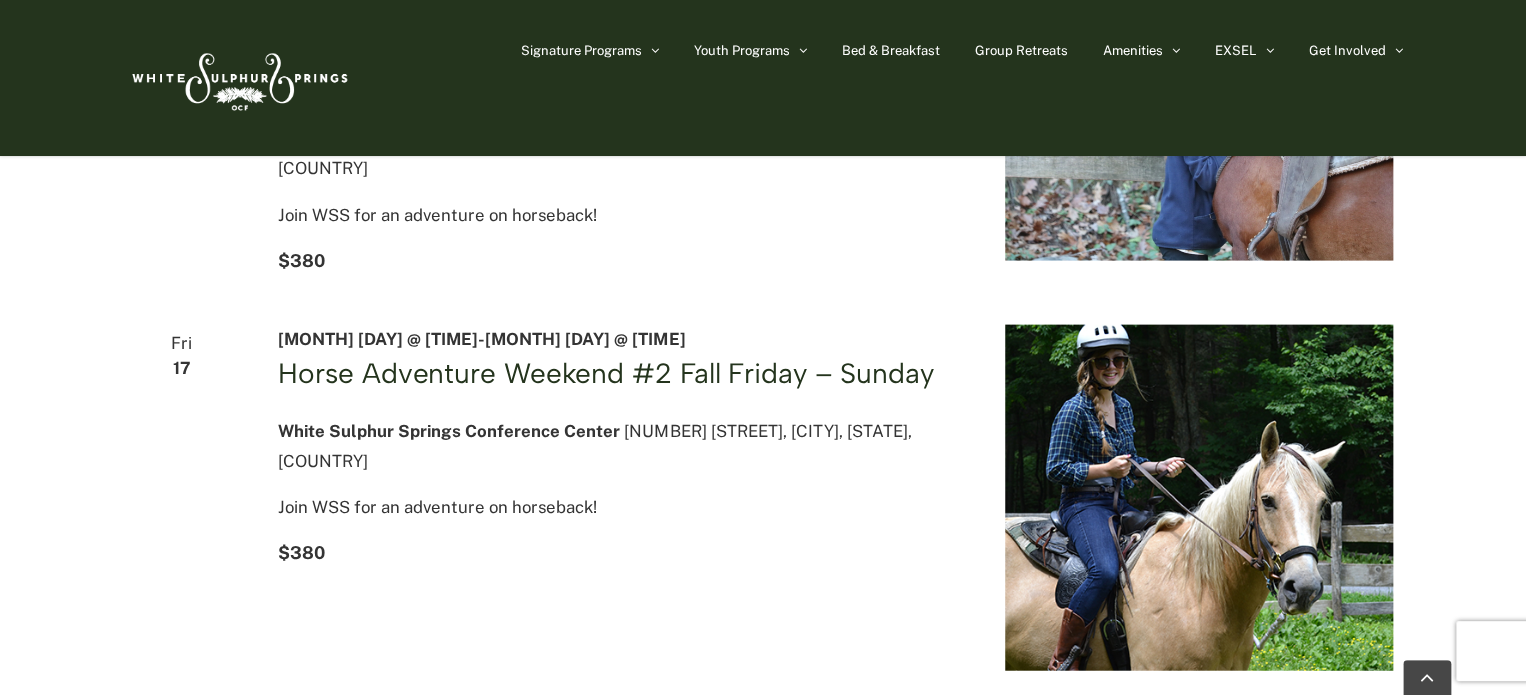 click on "Horse Adventure Weekend #2 Fall Friday – Sunday" at bounding box center [605, 373] 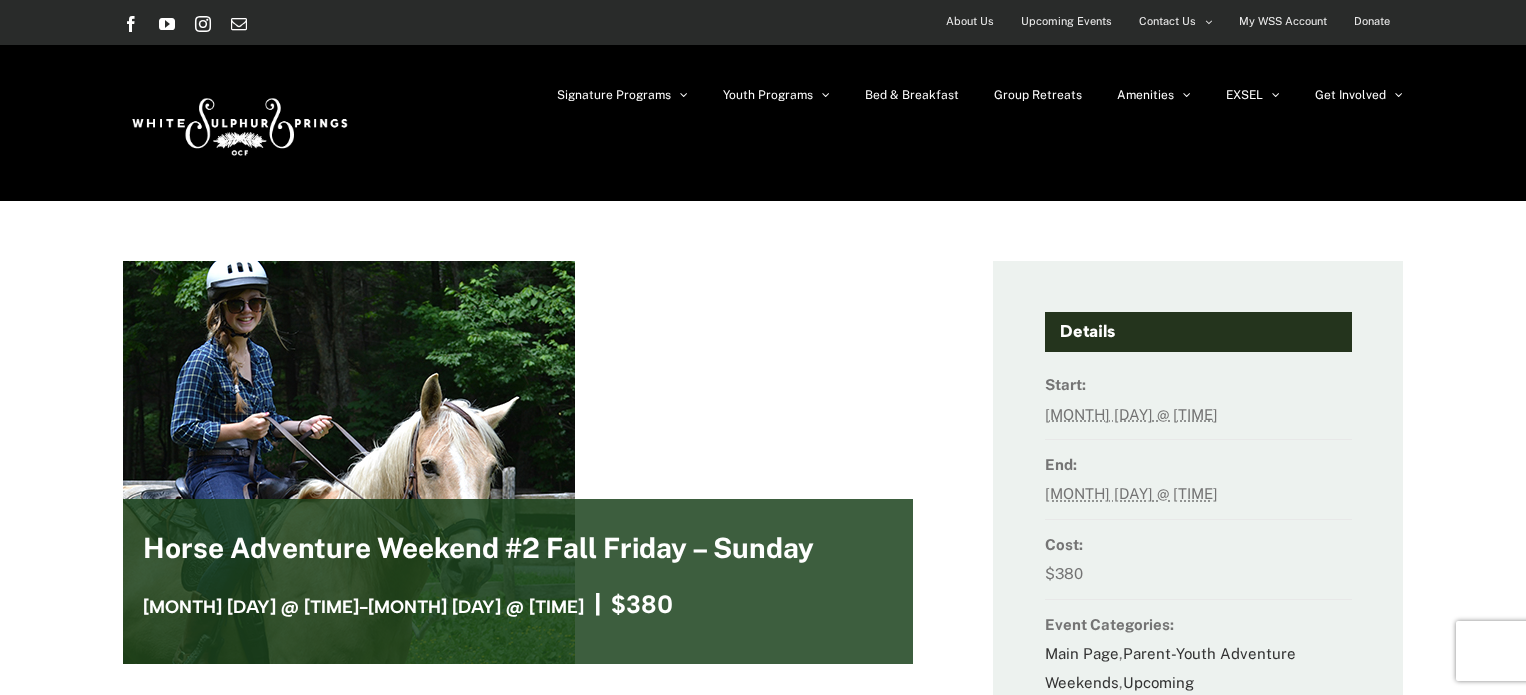 scroll, scrollTop: 0, scrollLeft: 0, axis: both 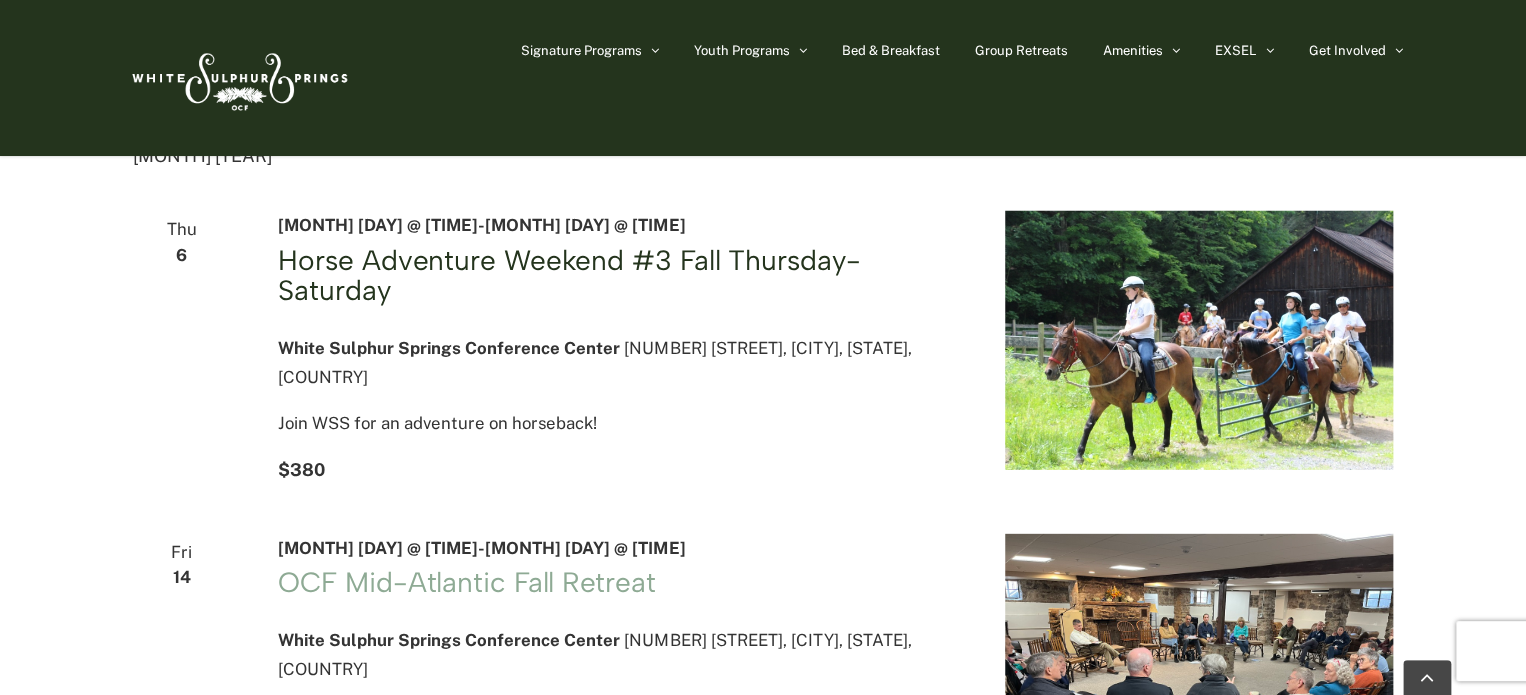click on "Horse Adventure Weekend #3 Fall Thursday-Saturday" at bounding box center (569, 275) 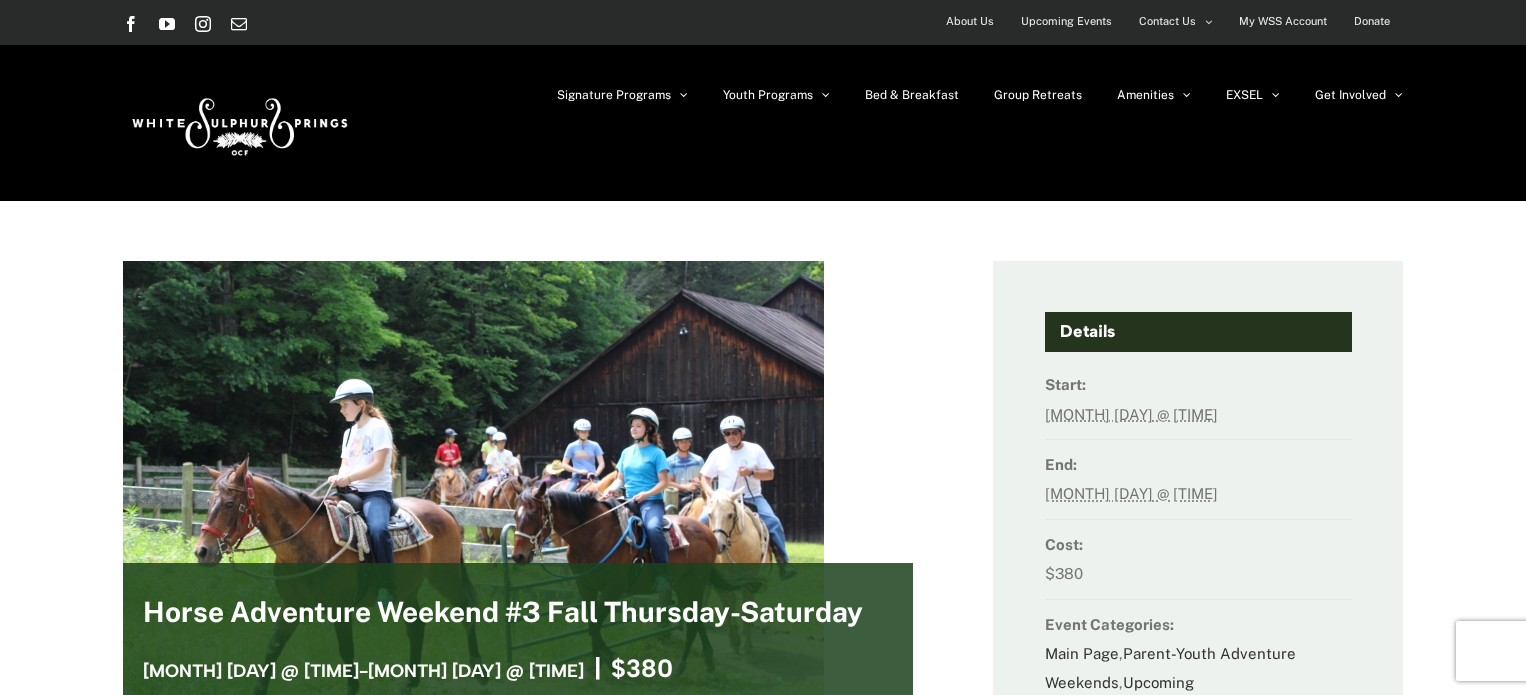 scroll, scrollTop: 0, scrollLeft: 0, axis: both 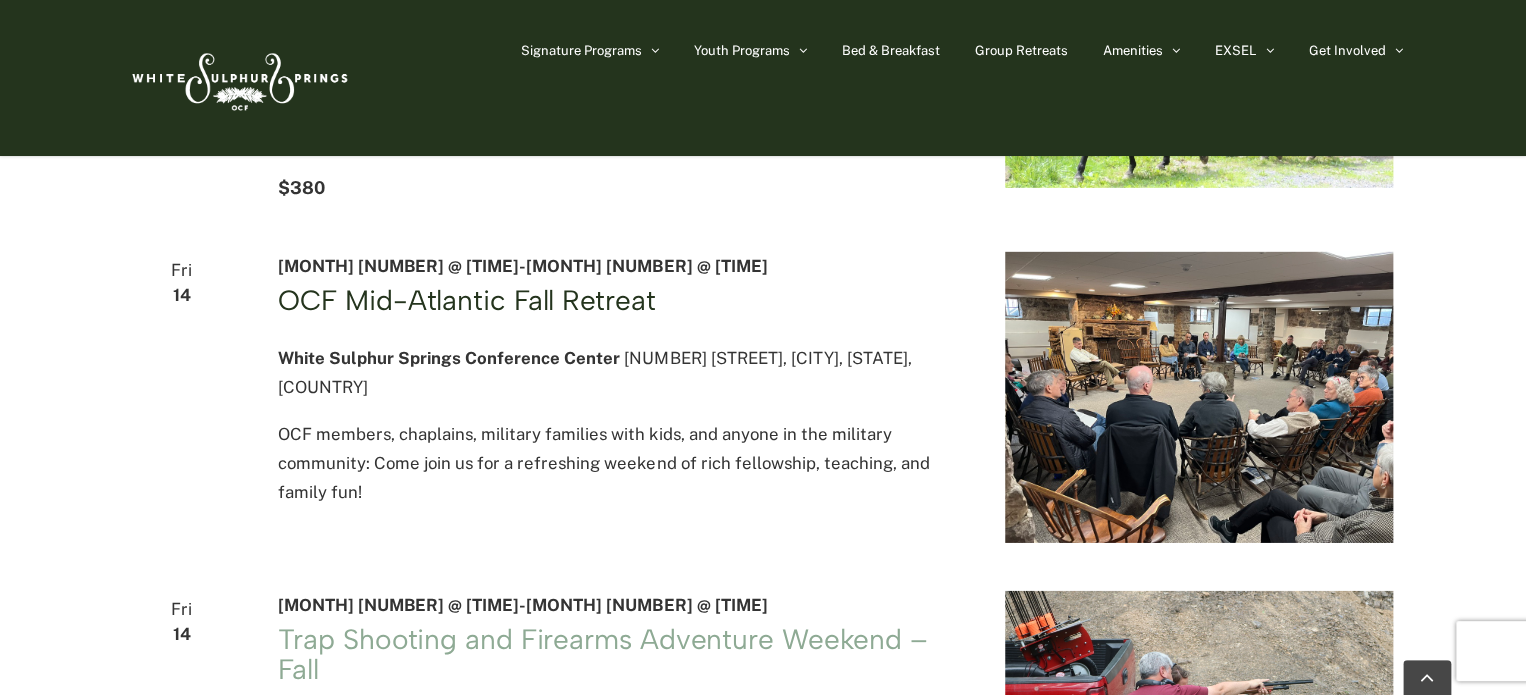 click on "OCF Mid-Atlantic Fall Retreat" at bounding box center [466, 300] 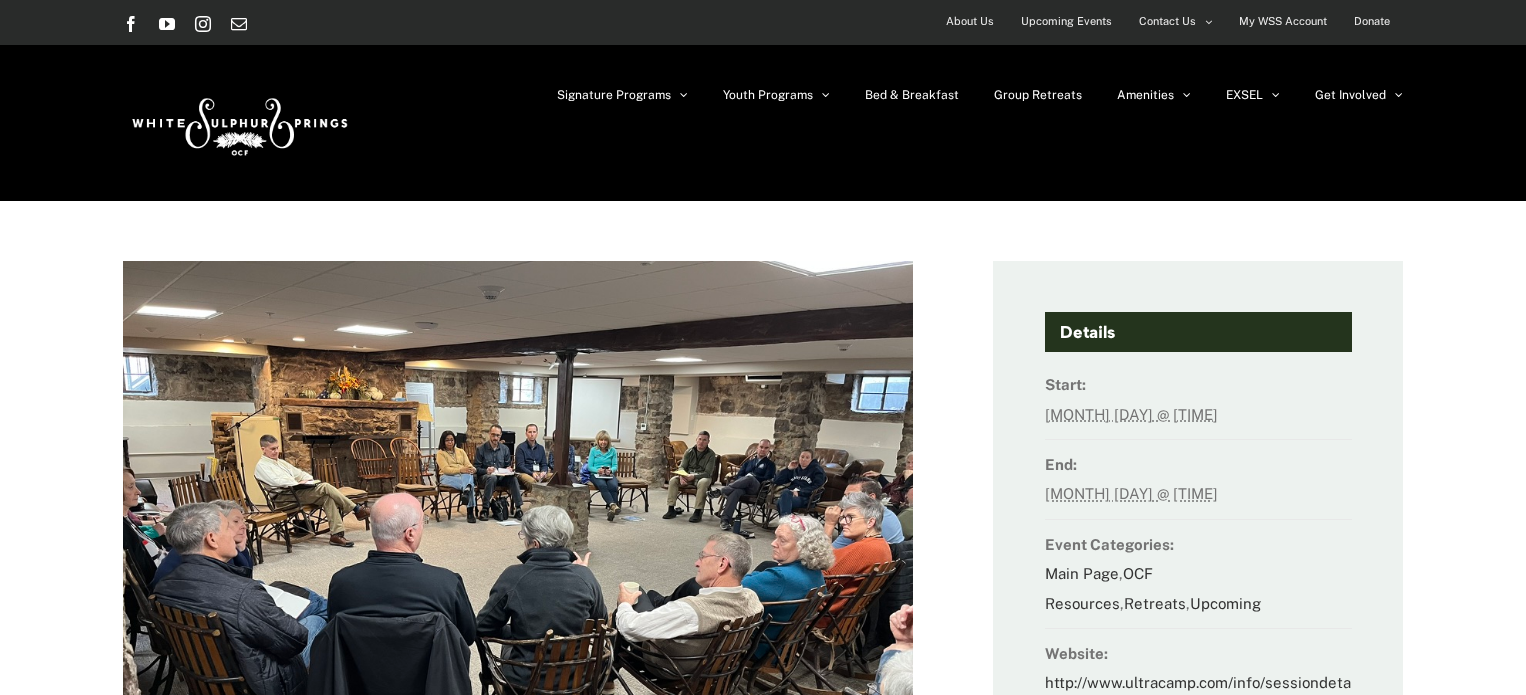 scroll, scrollTop: 0, scrollLeft: 0, axis: both 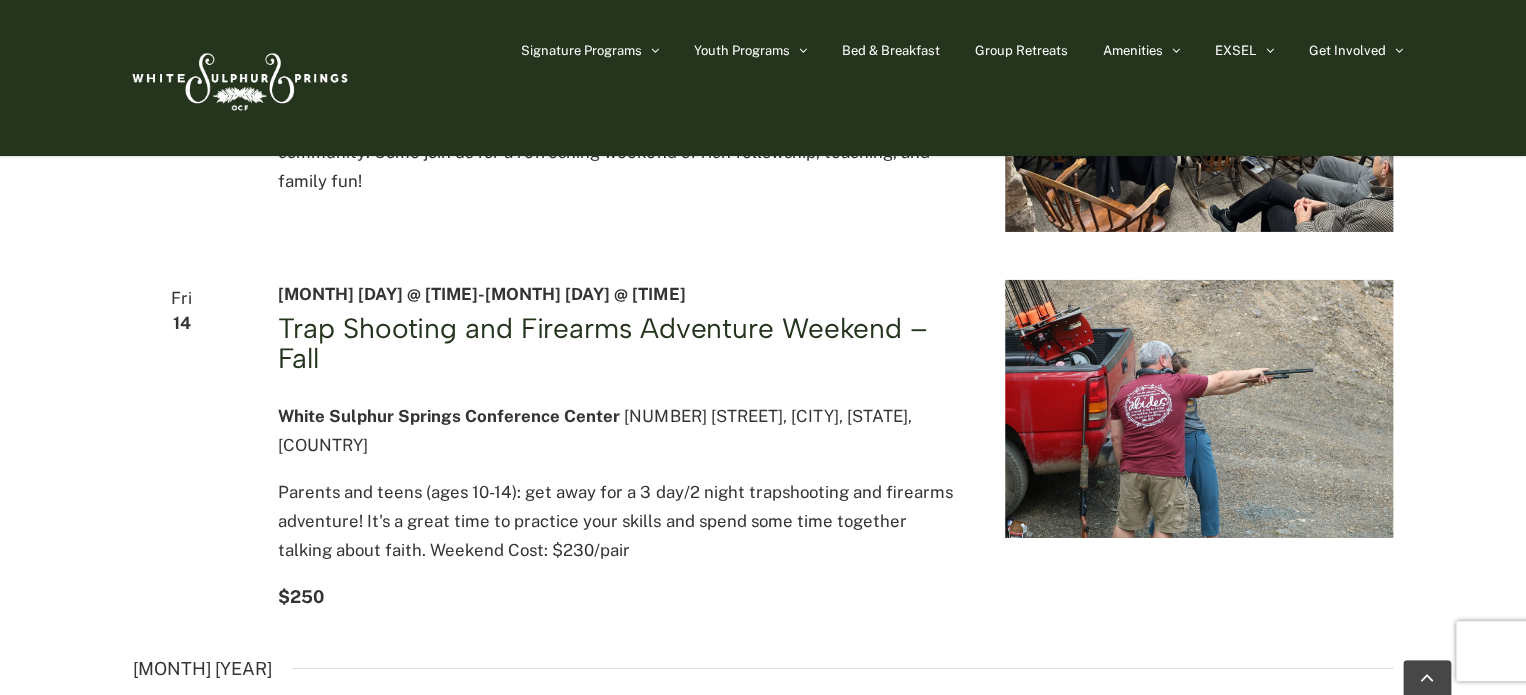 click on "Trap Shooting and Firearms Adventure Weekend – Fall" at bounding box center [602, 343] 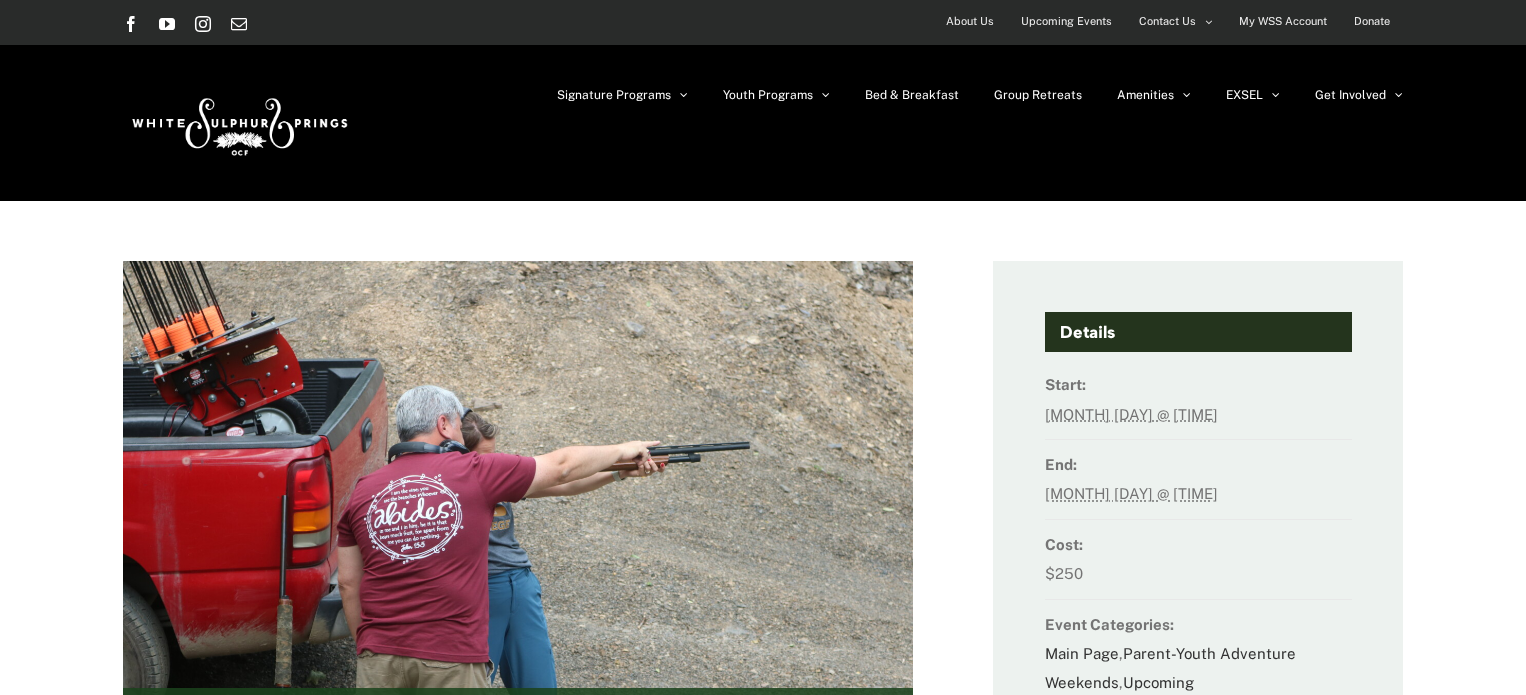scroll, scrollTop: 0, scrollLeft: 0, axis: both 